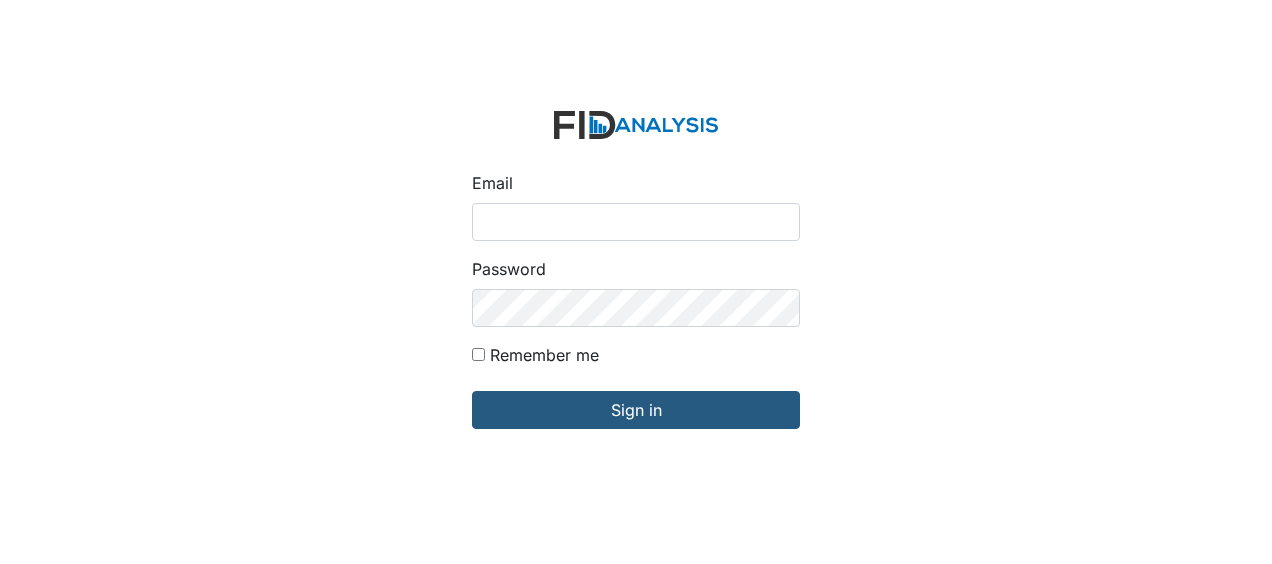 scroll, scrollTop: 0, scrollLeft: 0, axis: both 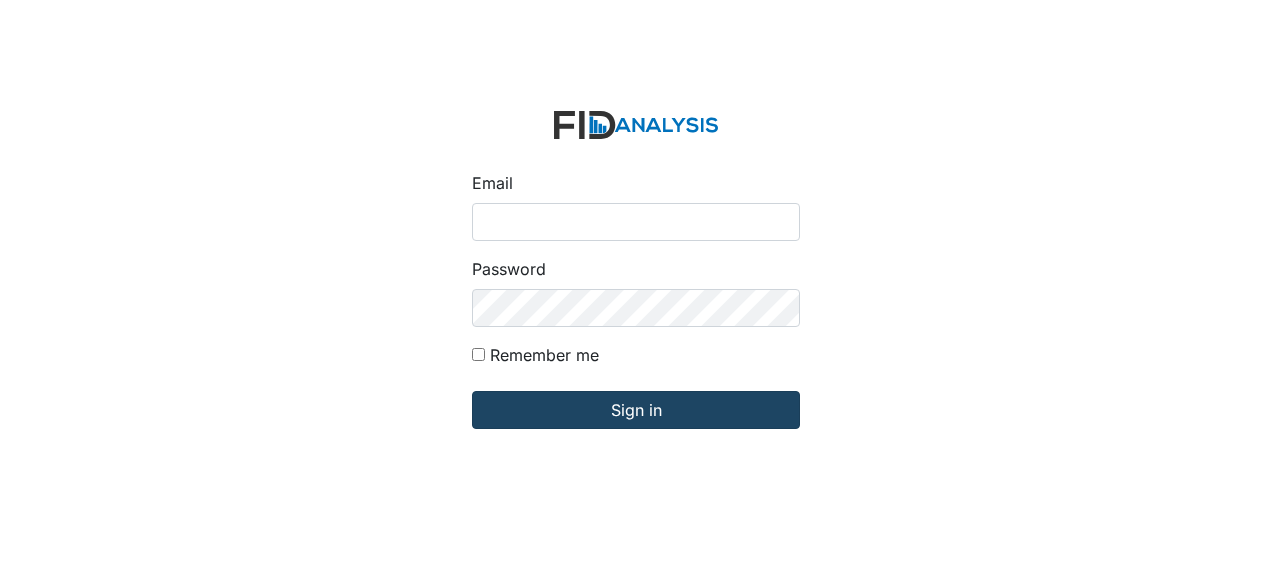 type on "[EMAIL_ADDRESS][DOMAIN_NAME]" 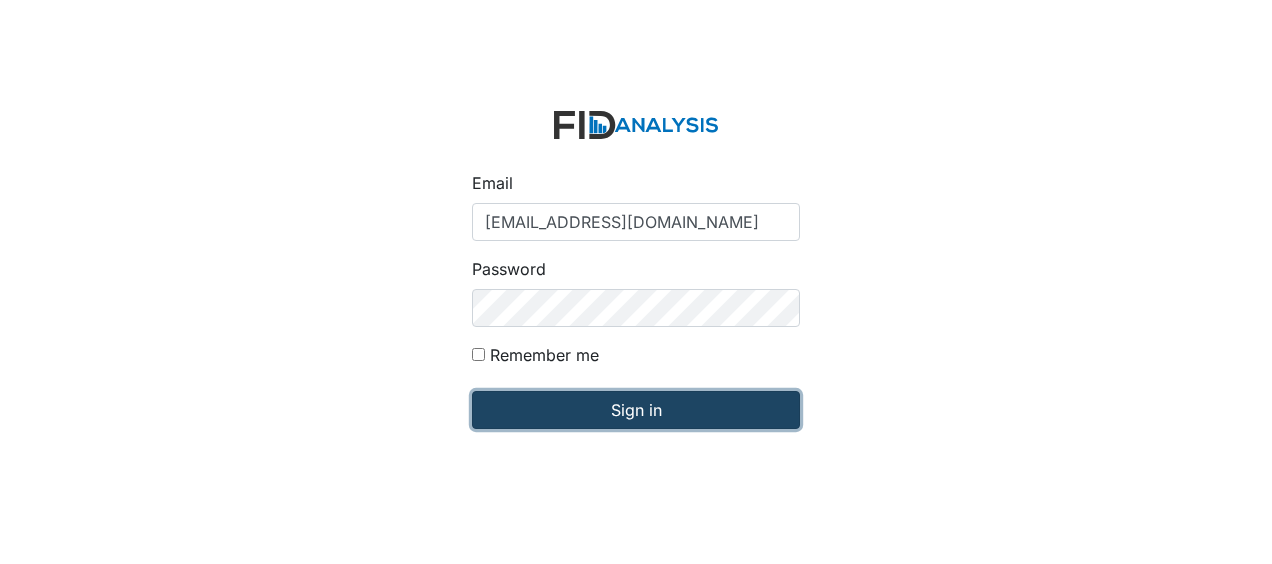 click on "Sign in" at bounding box center (636, 410) 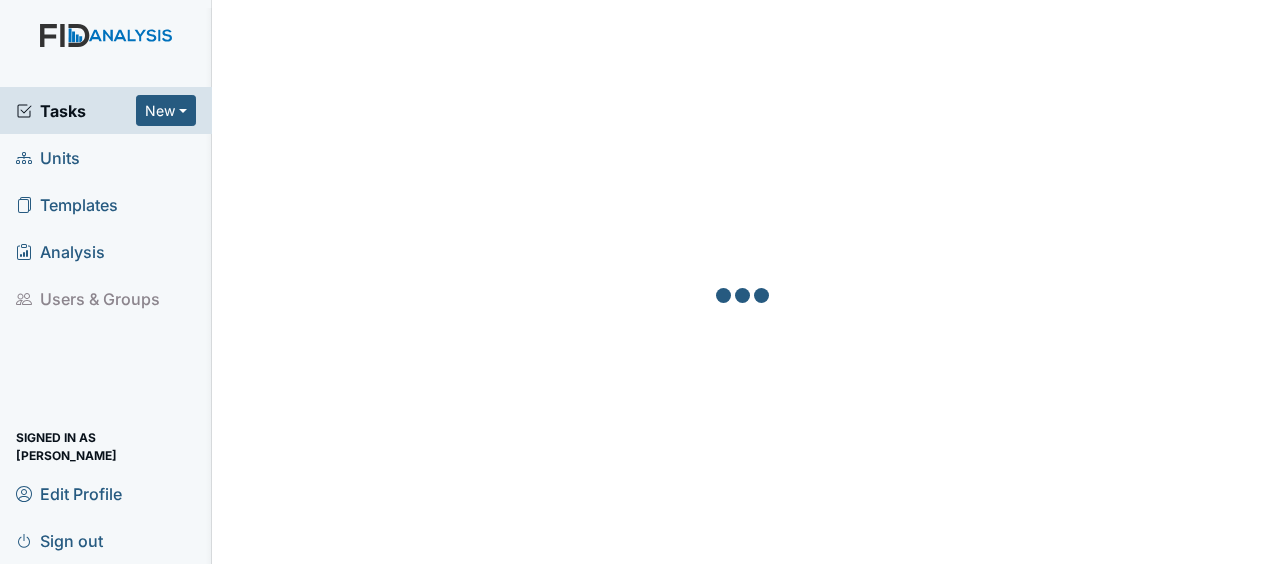 scroll, scrollTop: 0, scrollLeft: 0, axis: both 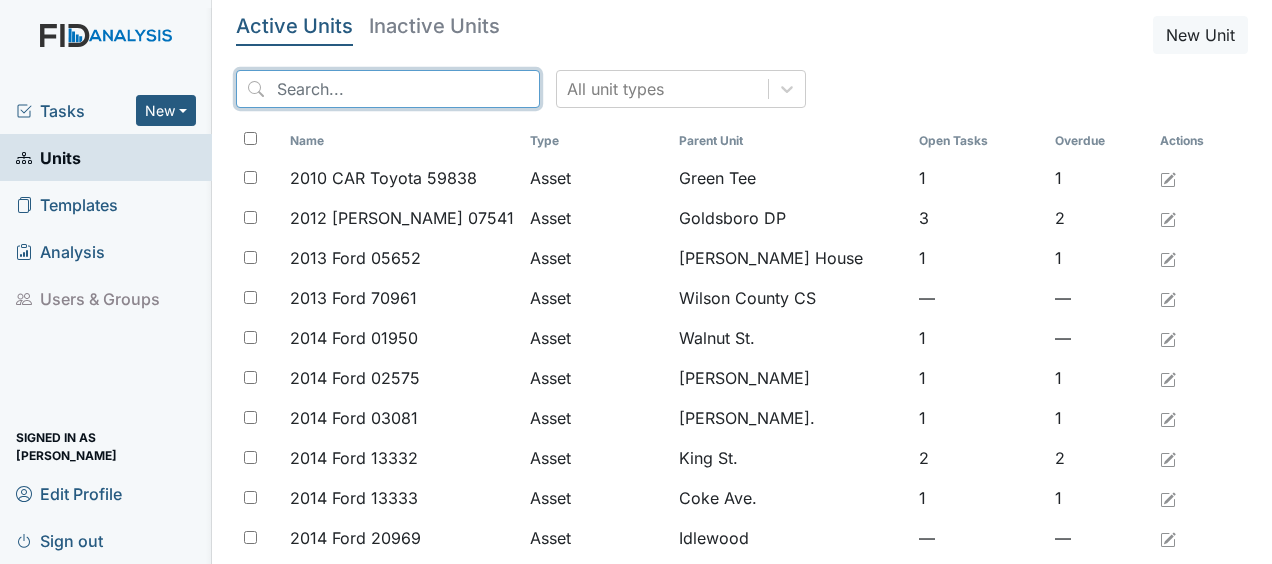 click at bounding box center (388, 89) 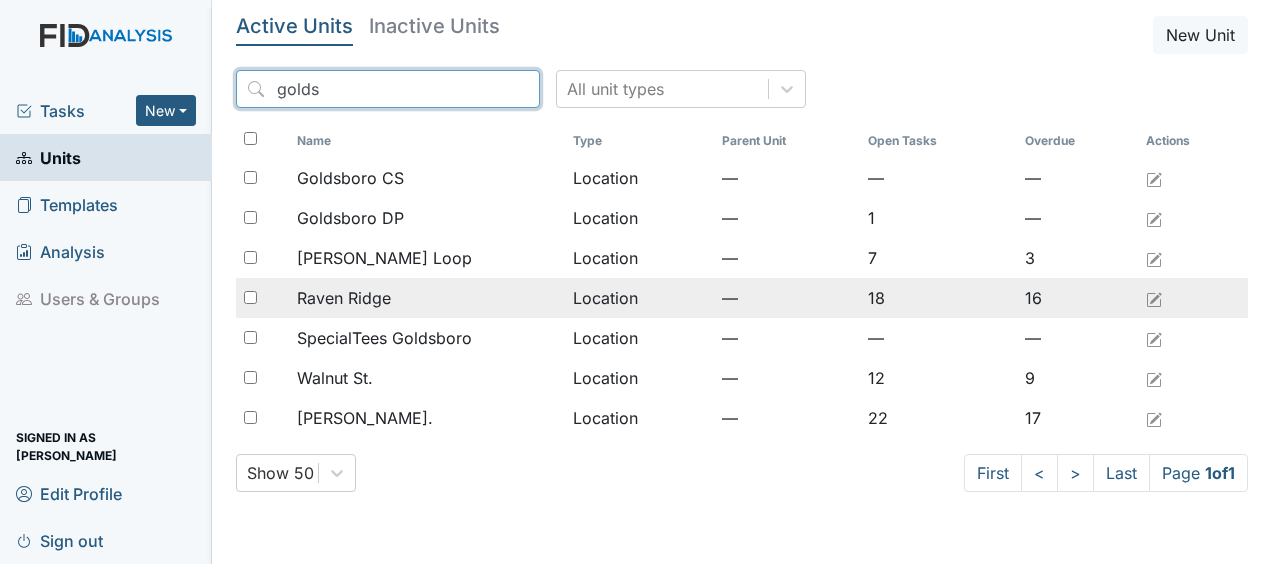 type on "golds" 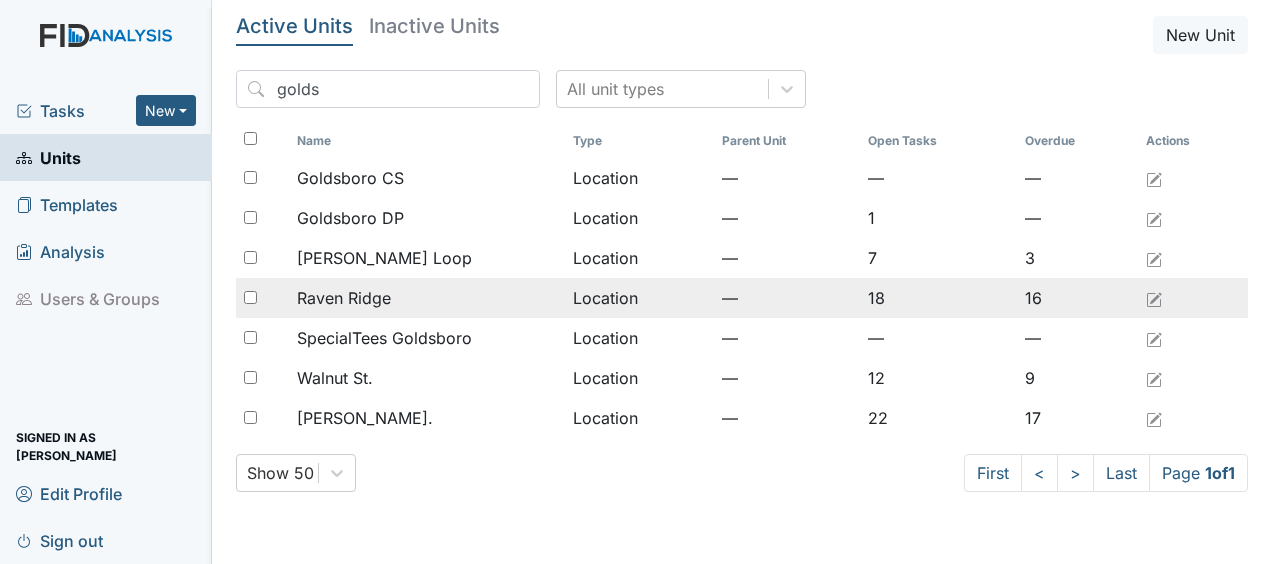 click on "Raven Ridge" at bounding box center [344, 298] 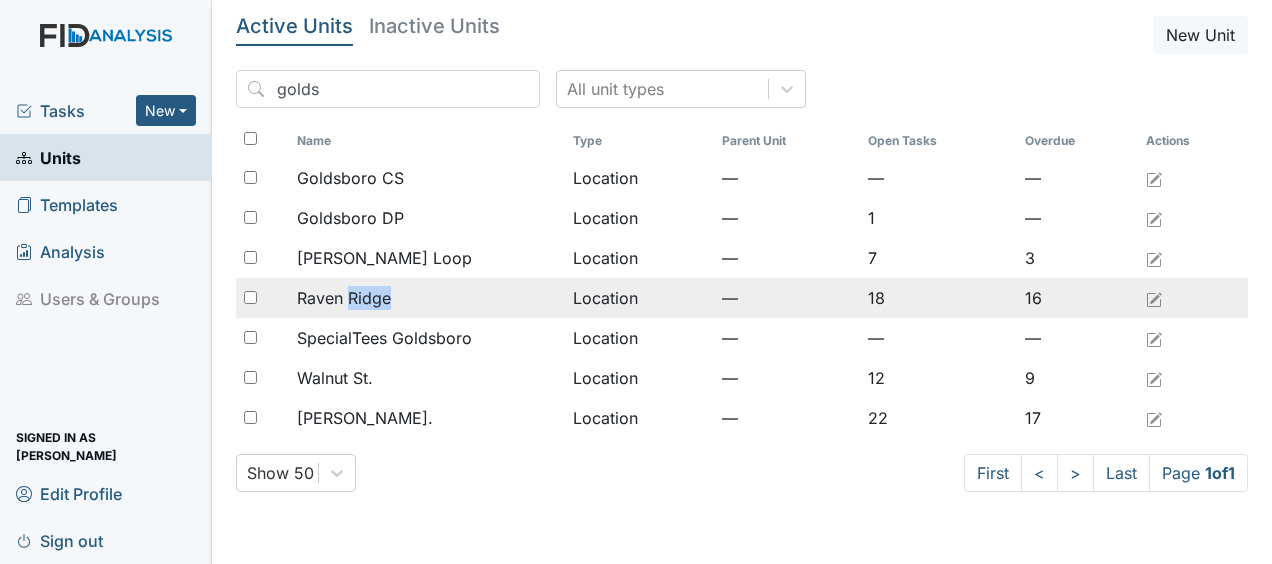 click on "Raven Ridge" at bounding box center [344, 298] 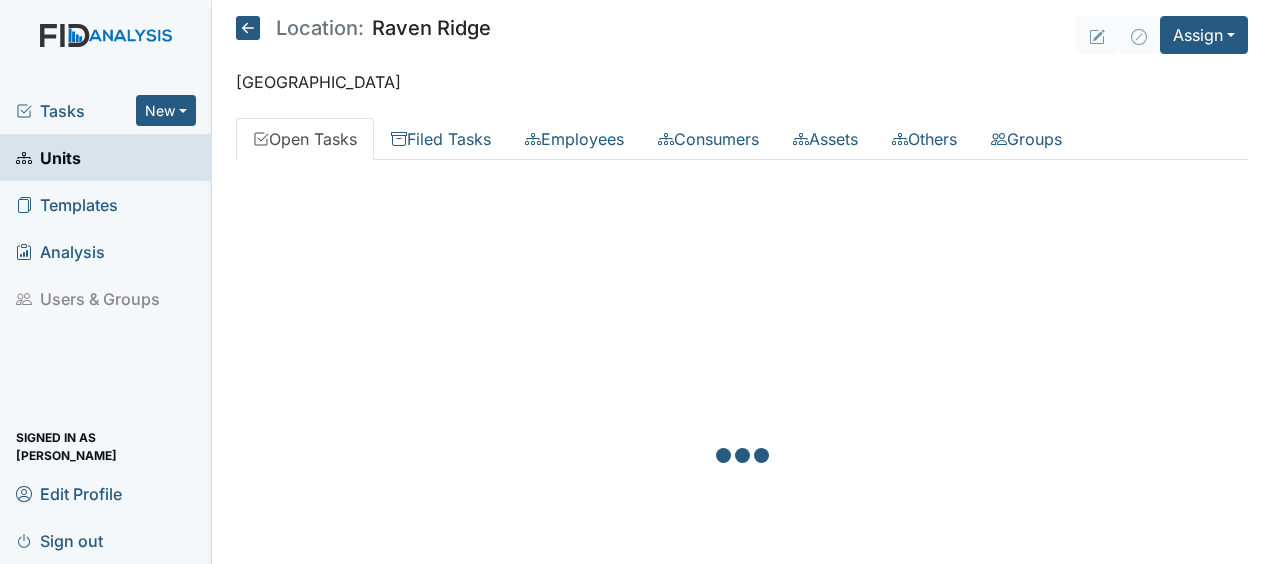 scroll, scrollTop: 0, scrollLeft: 0, axis: both 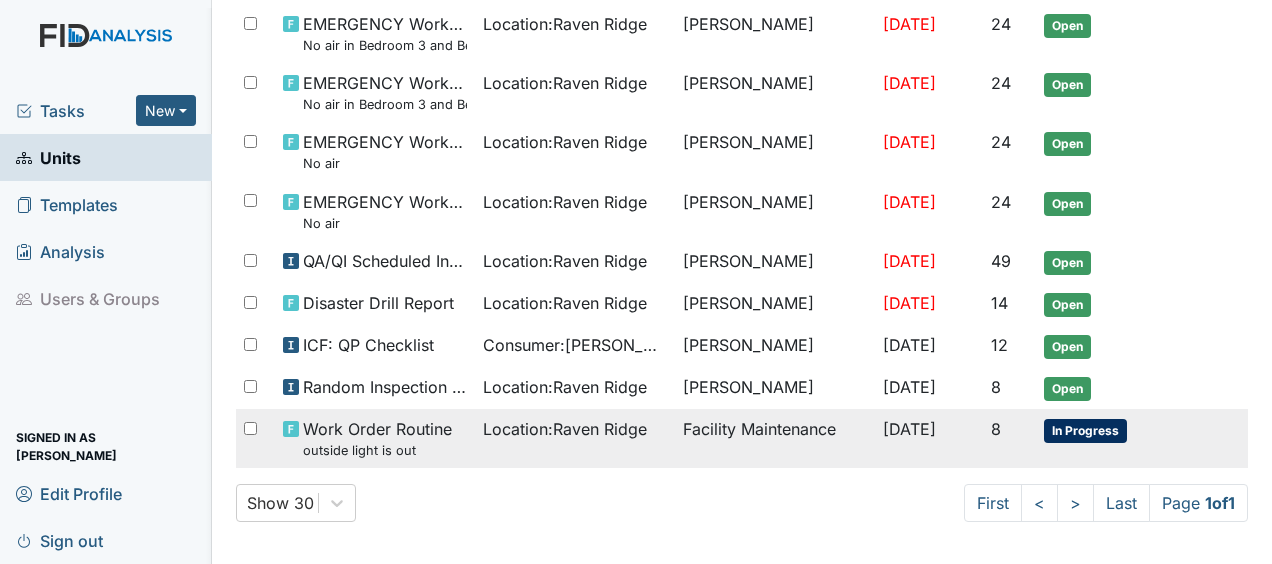 click on "Jul 15, 2025" at bounding box center [909, 429] 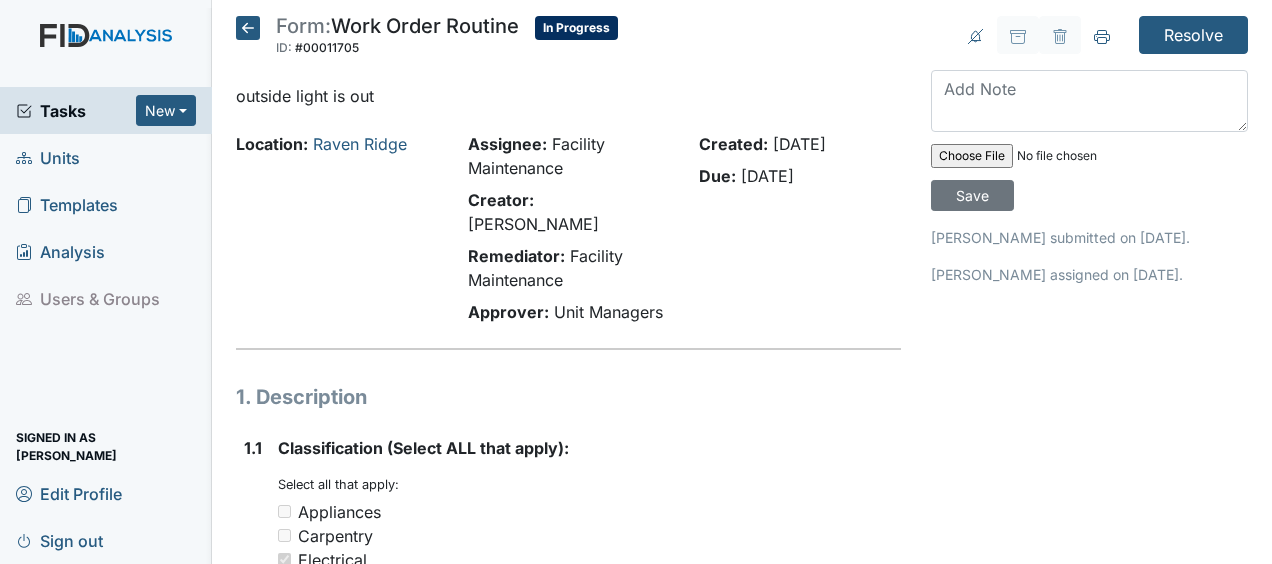 scroll, scrollTop: 0, scrollLeft: 0, axis: both 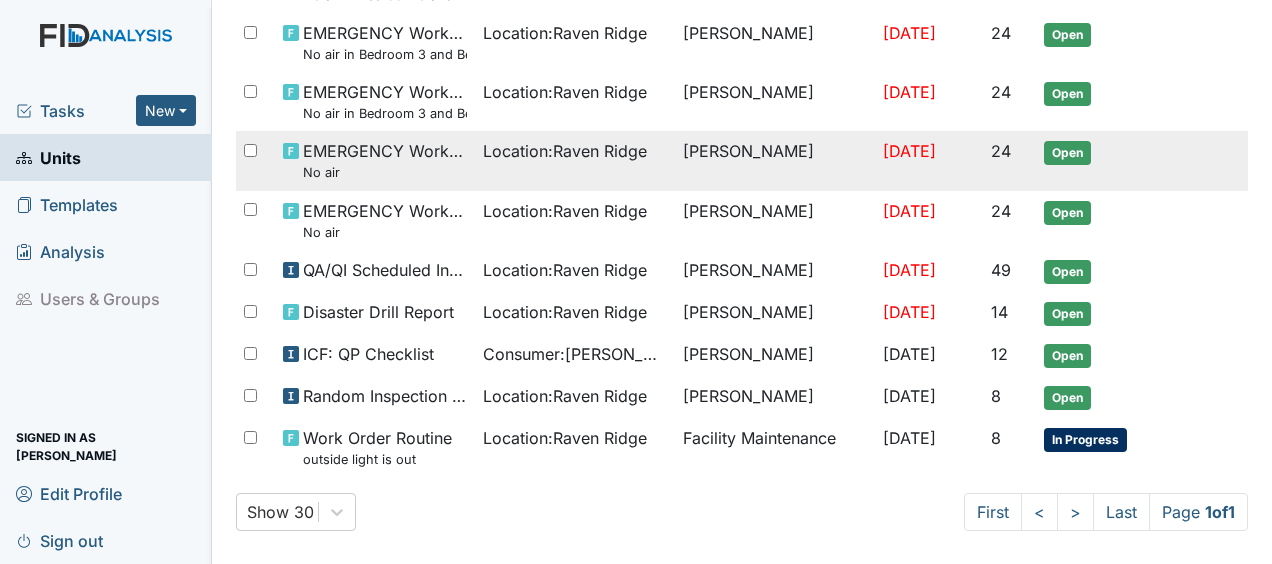 click on "24" at bounding box center (1009, 160) 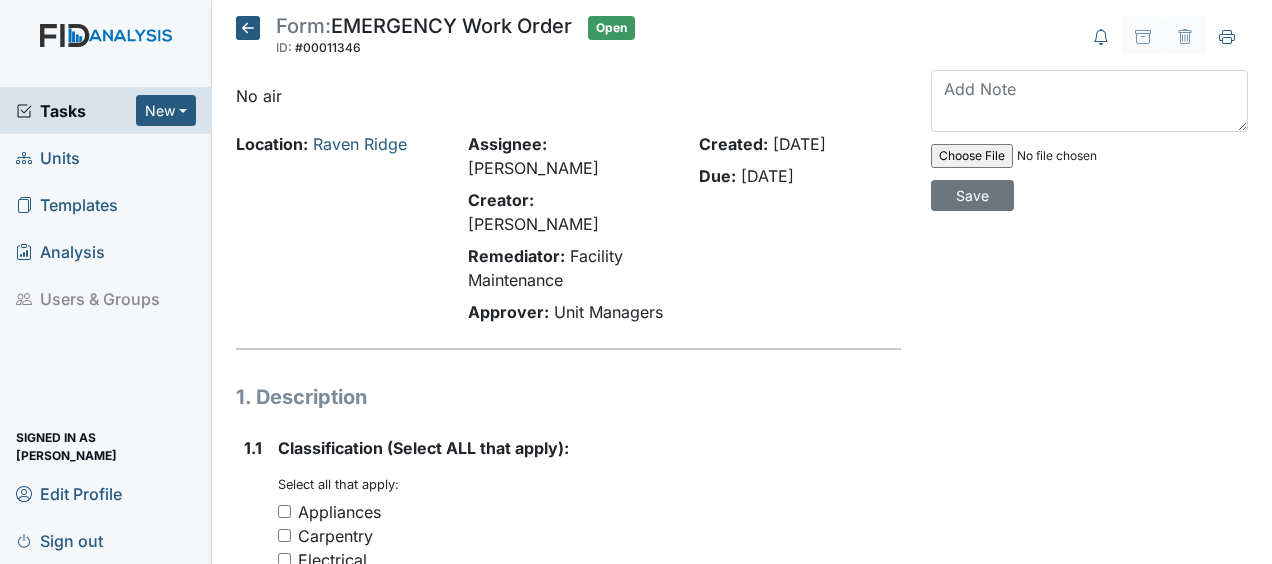 scroll, scrollTop: 0, scrollLeft: 0, axis: both 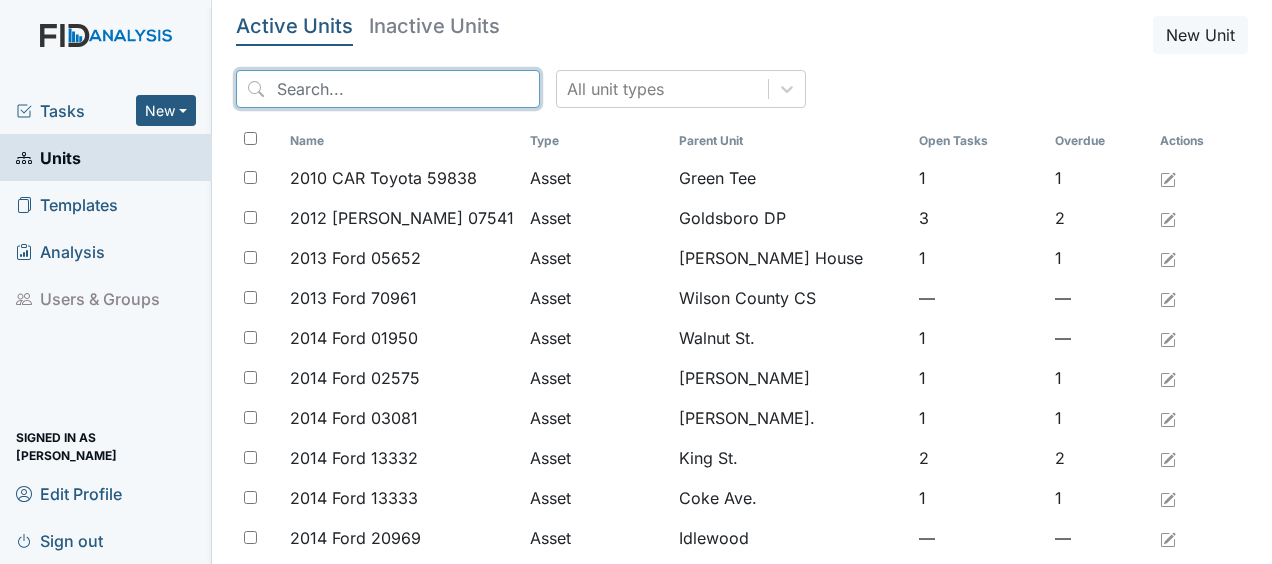 click at bounding box center [388, 89] 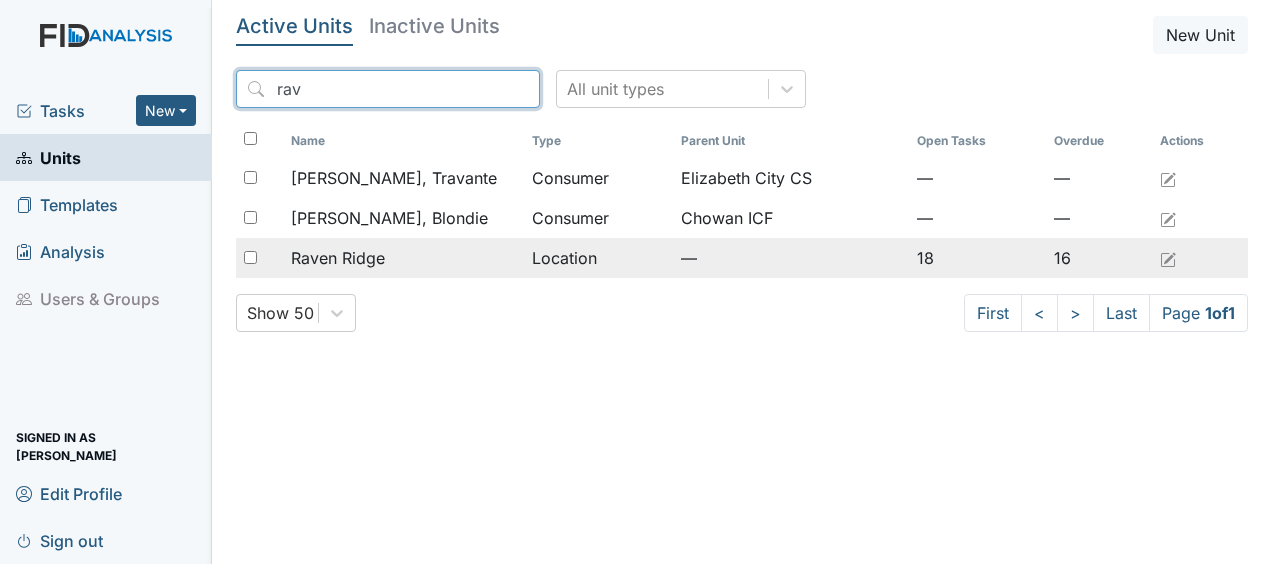 type on "rav" 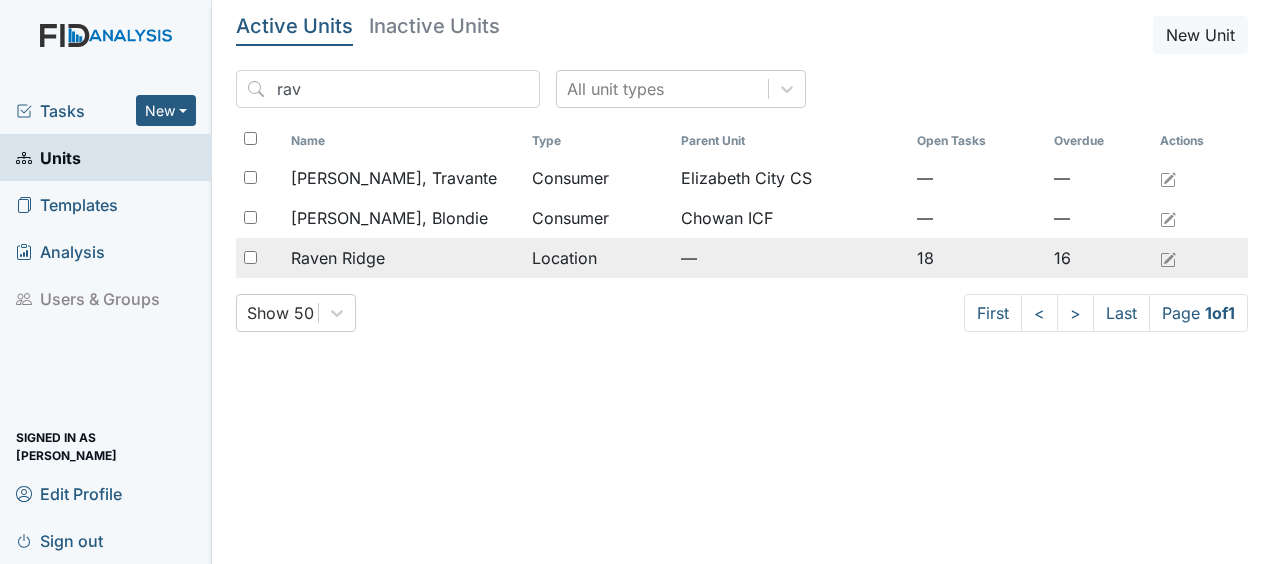 click on "Raven Ridge" at bounding box center [338, 258] 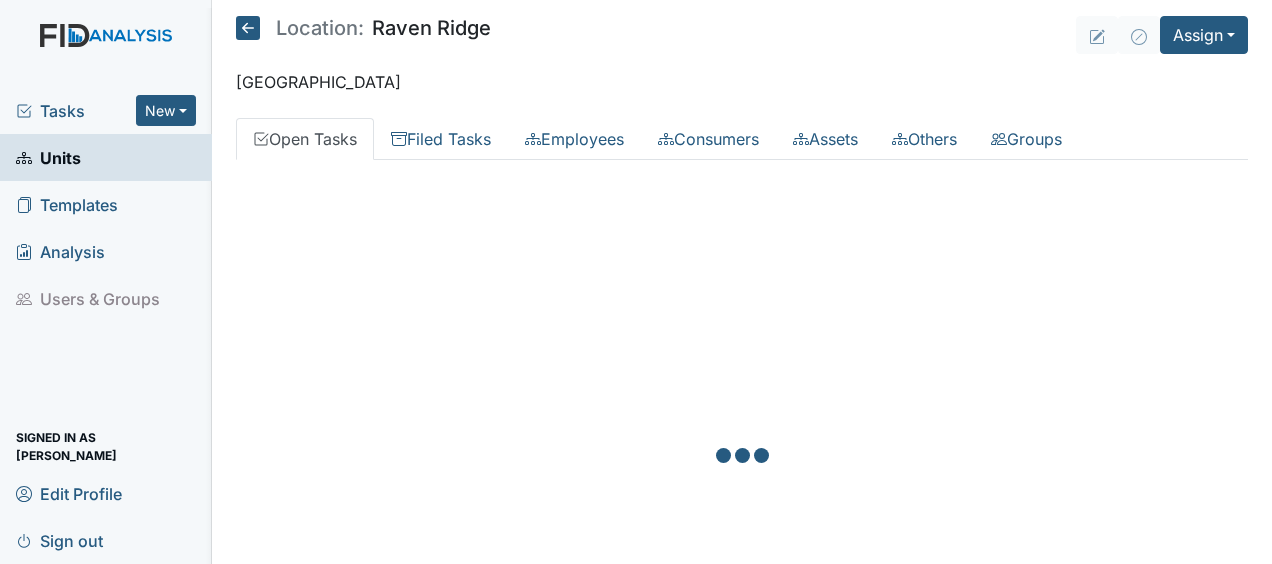 scroll, scrollTop: 0, scrollLeft: 0, axis: both 